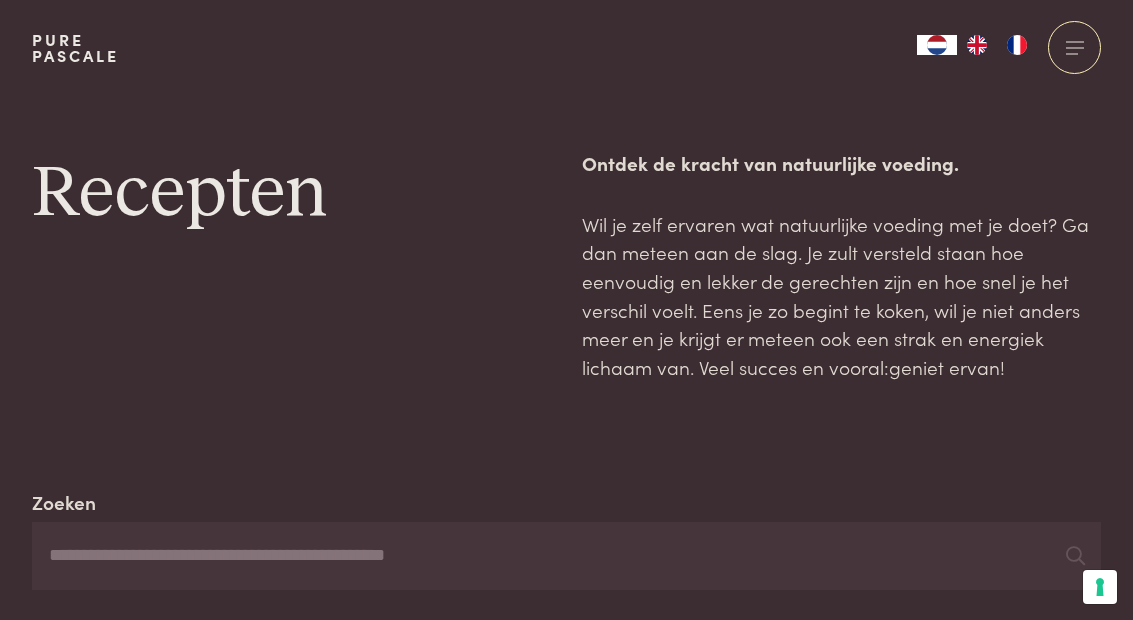 scroll, scrollTop: 0, scrollLeft: 0, axis: both 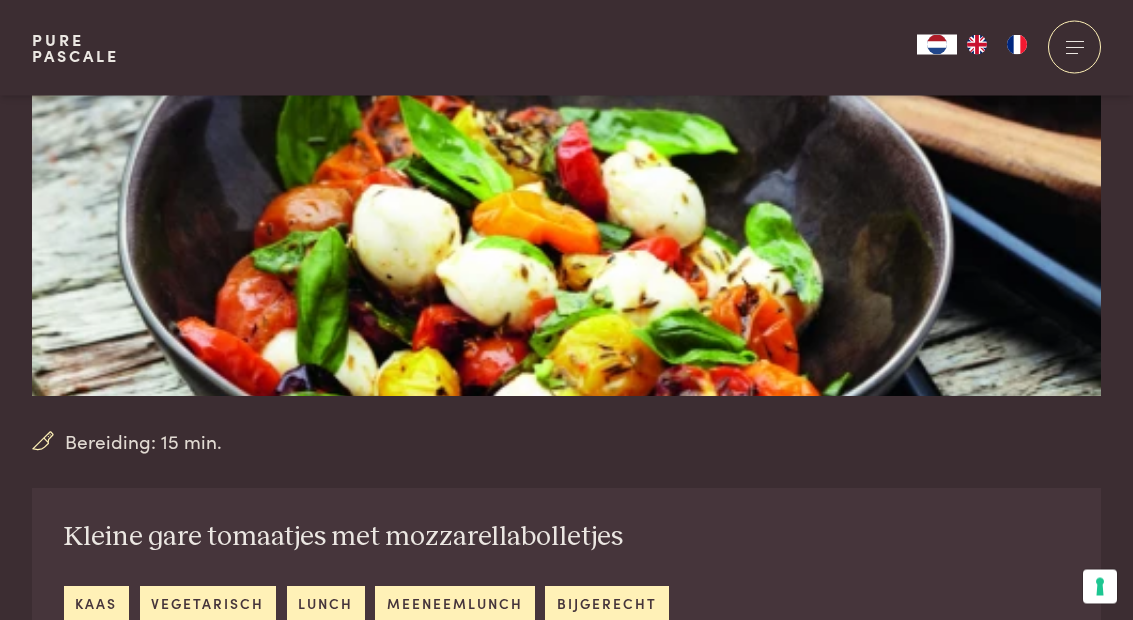 click at bounding box center (566, 76) 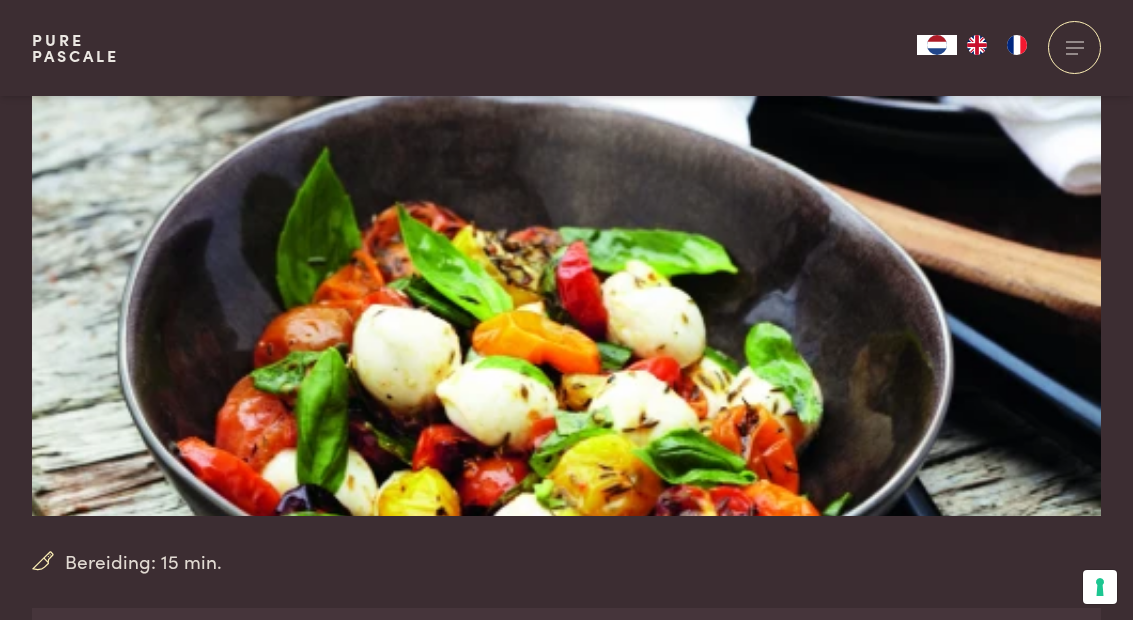 scroll, scrollTop: 220, scrollLeft: 0, axis: vertical 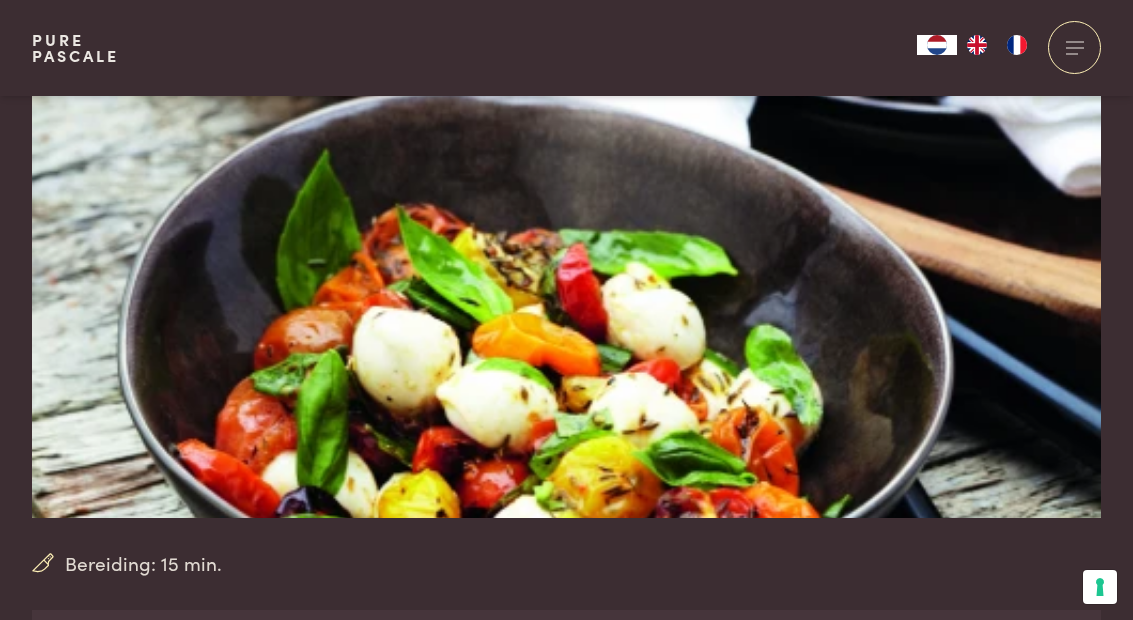 click at bounding box center (566, 197) 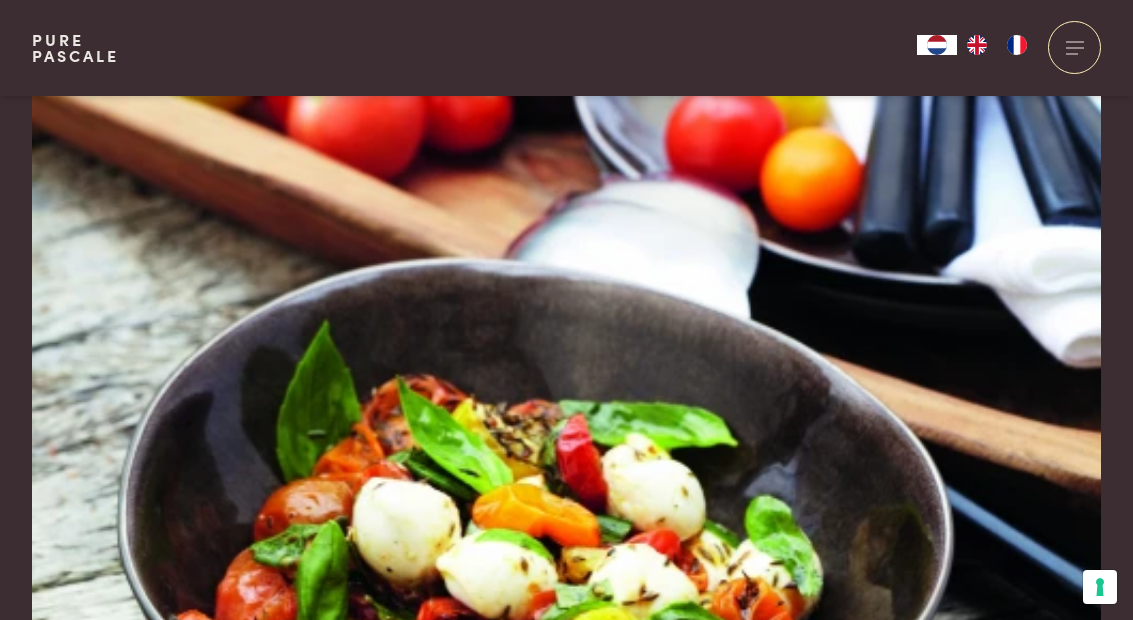 scroll, scrollTop: 0, scrollLeft: 0, axis: both 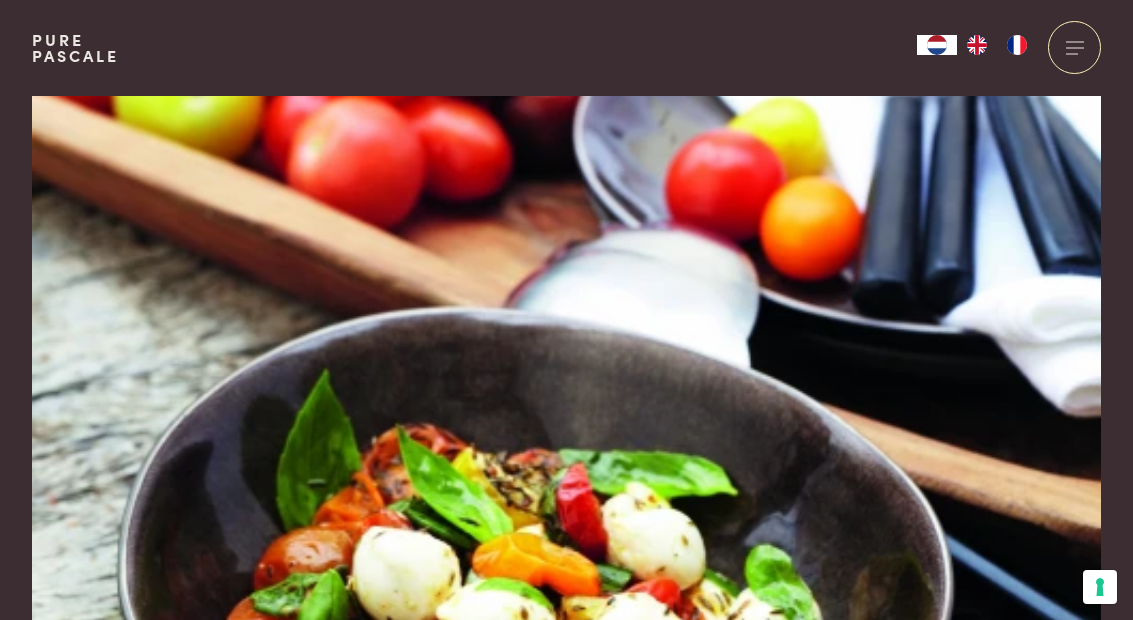 click at bounding box center (566, 417) 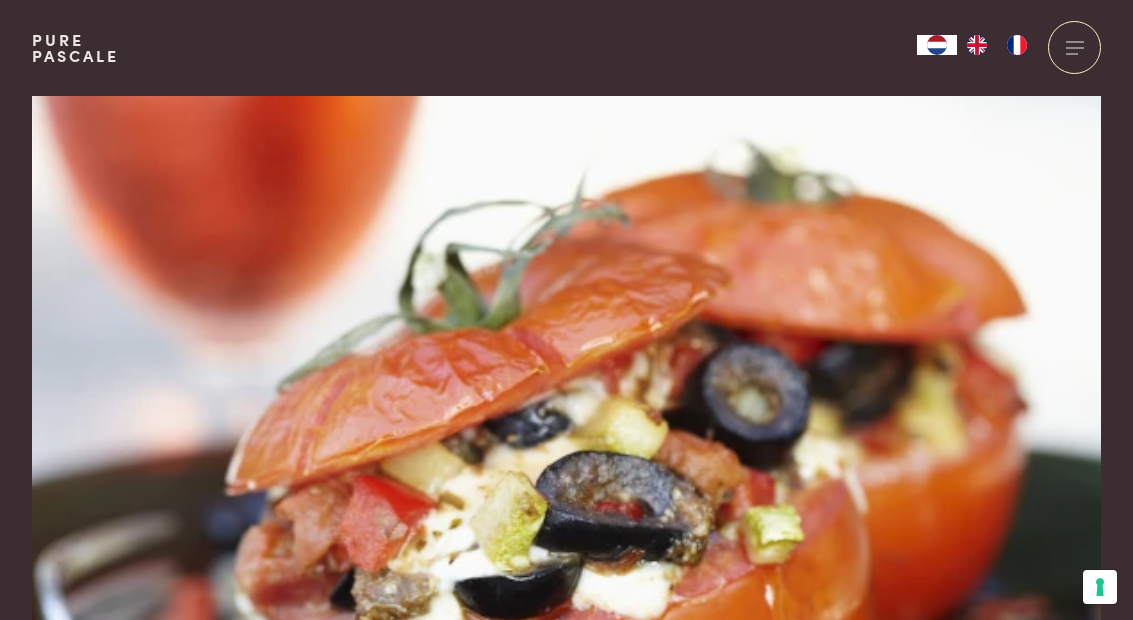 scroll, scrollTop: 0, scrollLeft: 0, axis: both 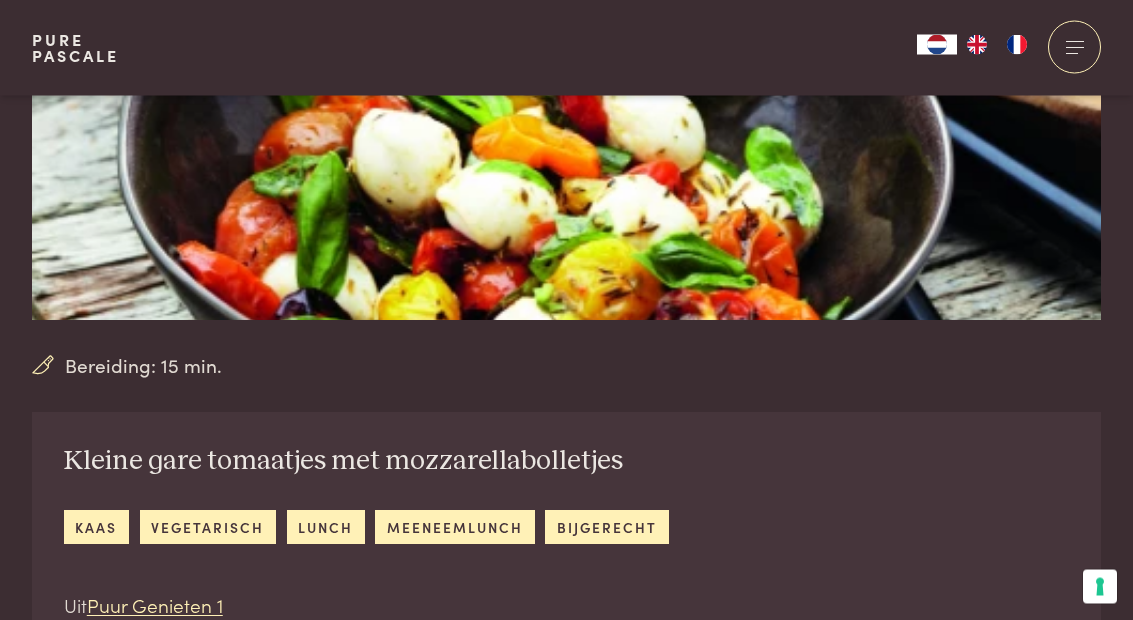 click on "Bereiding: 15 min." at bounding box center [143, 366] 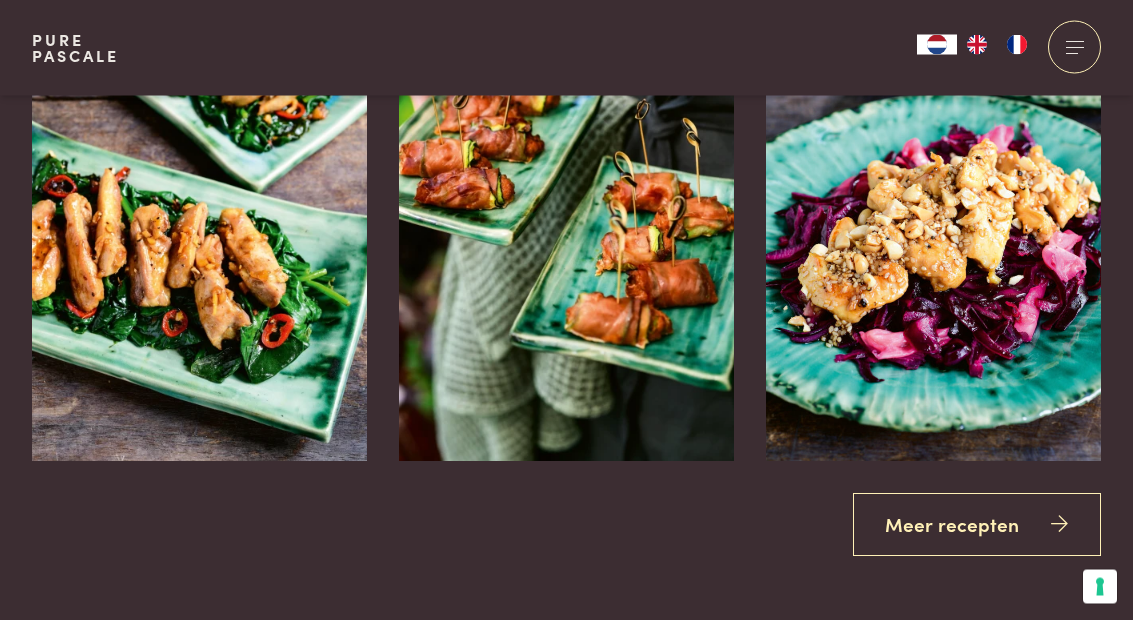 scroll, scrollTop: 3454, scrollLeft: 0, axis: vertical 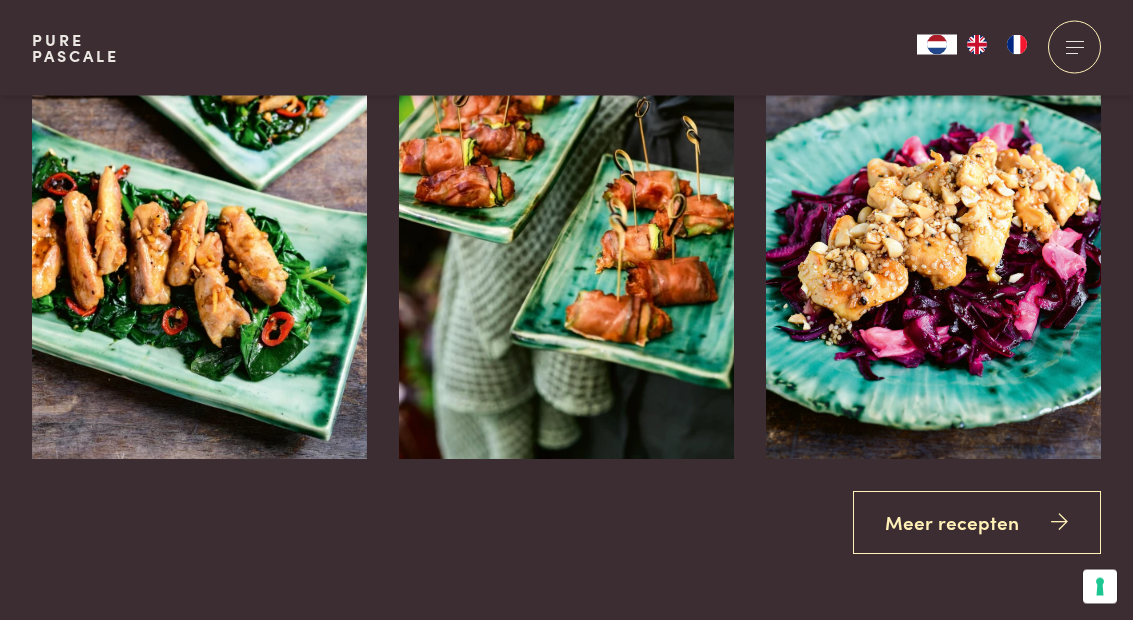 click on "Meer recepten" at bounding box center [977, 523] 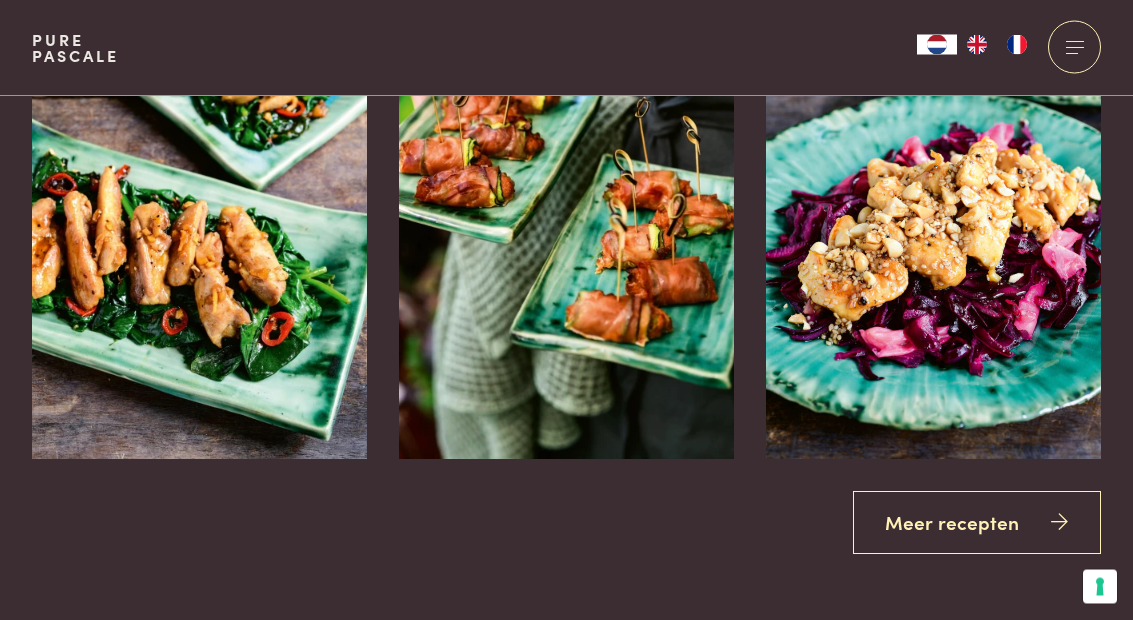 scroll, scrollTop: 3535, scrollLeft: 0, axis: vertical 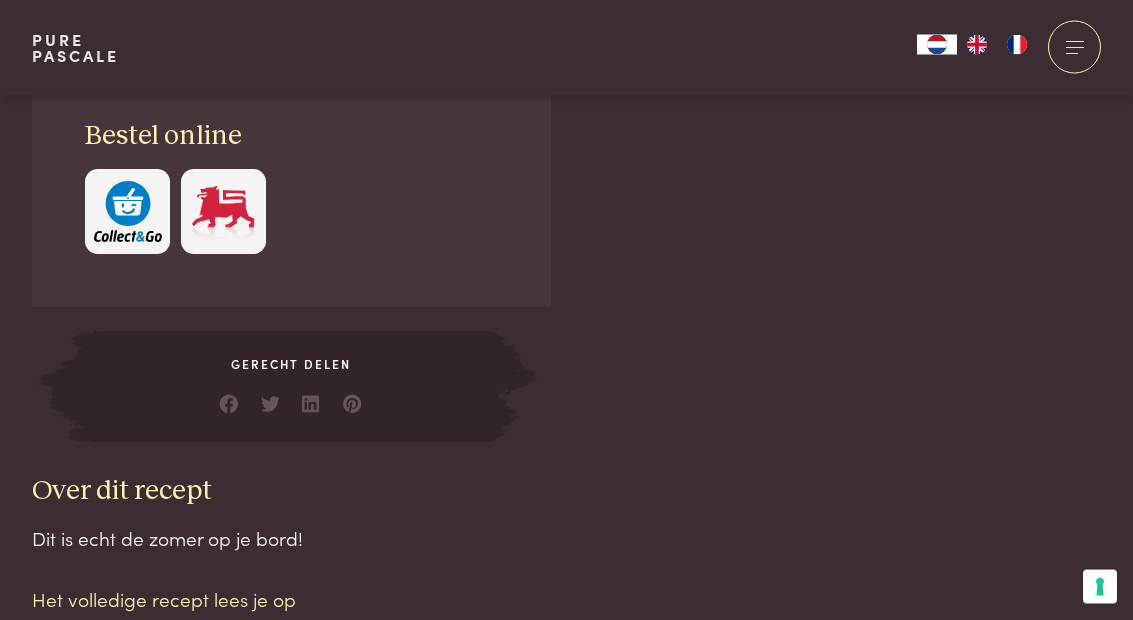 click on "Over dit recept" at bounding box center (337, 492) 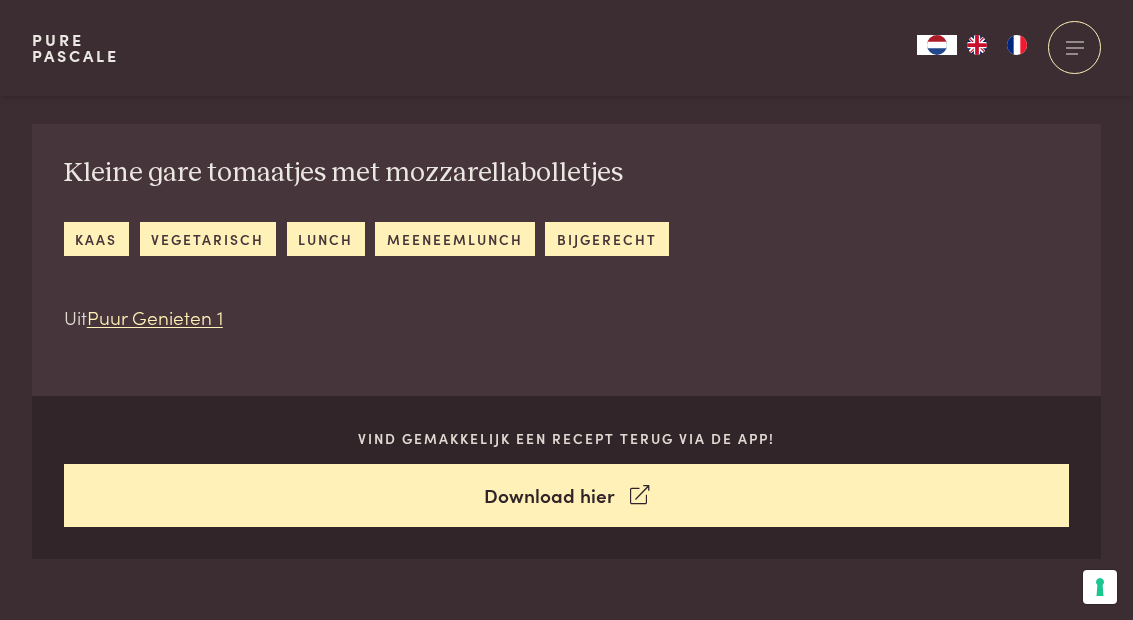 scroll, scrollTop: 701, scrollLeft: 0, axis: vertical 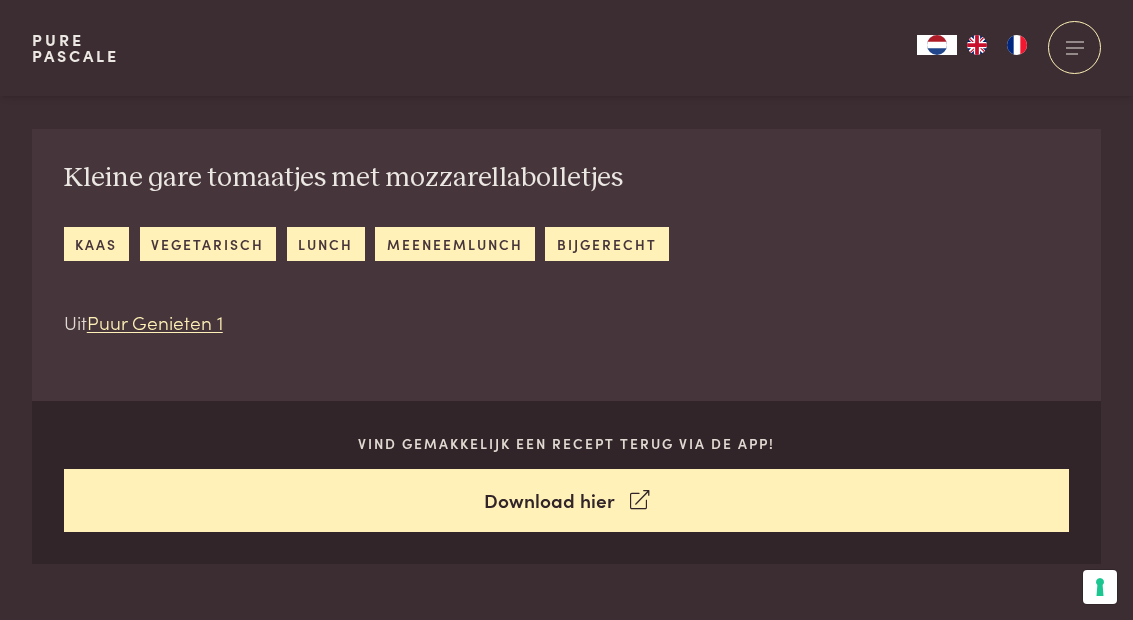 click on "Kleine gare tomaatjes met mozzarellabolletjes" at bounding box center (366, 178) 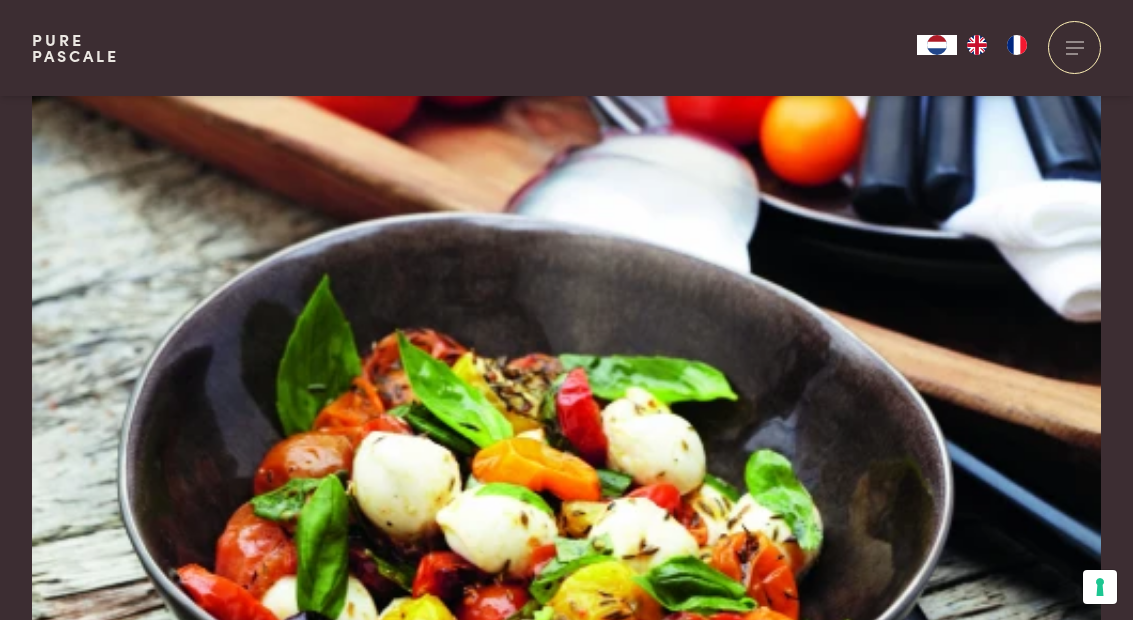 scroll, scrollTop: 128, scrollLeft: 0, axis: vertical 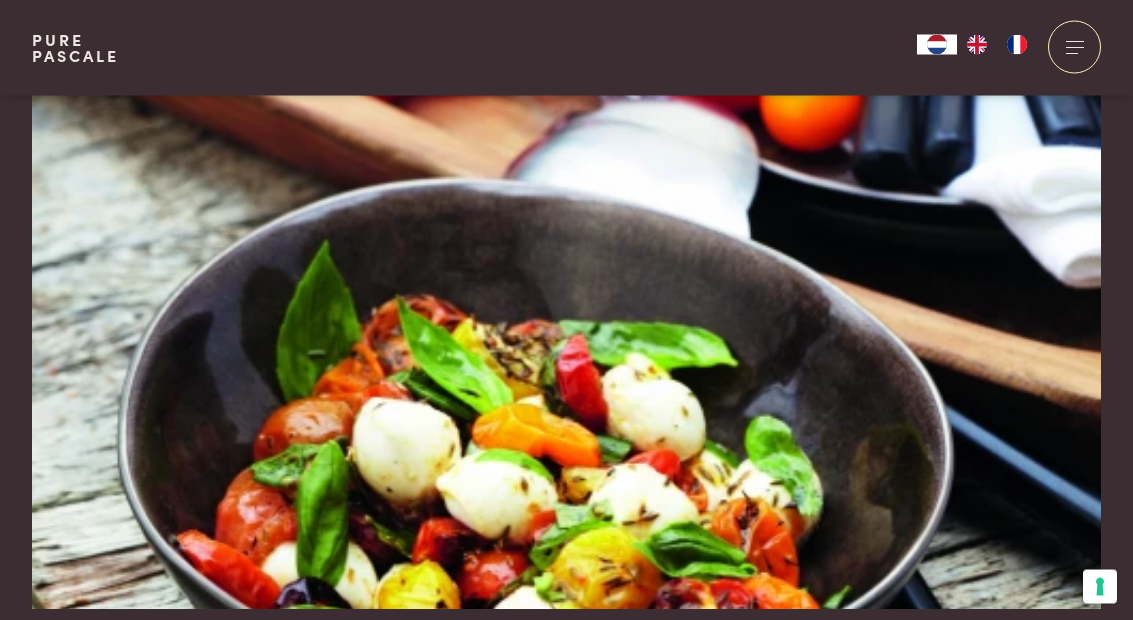 click on "Bereiding: 15 min." at bounding box center [143, 655] 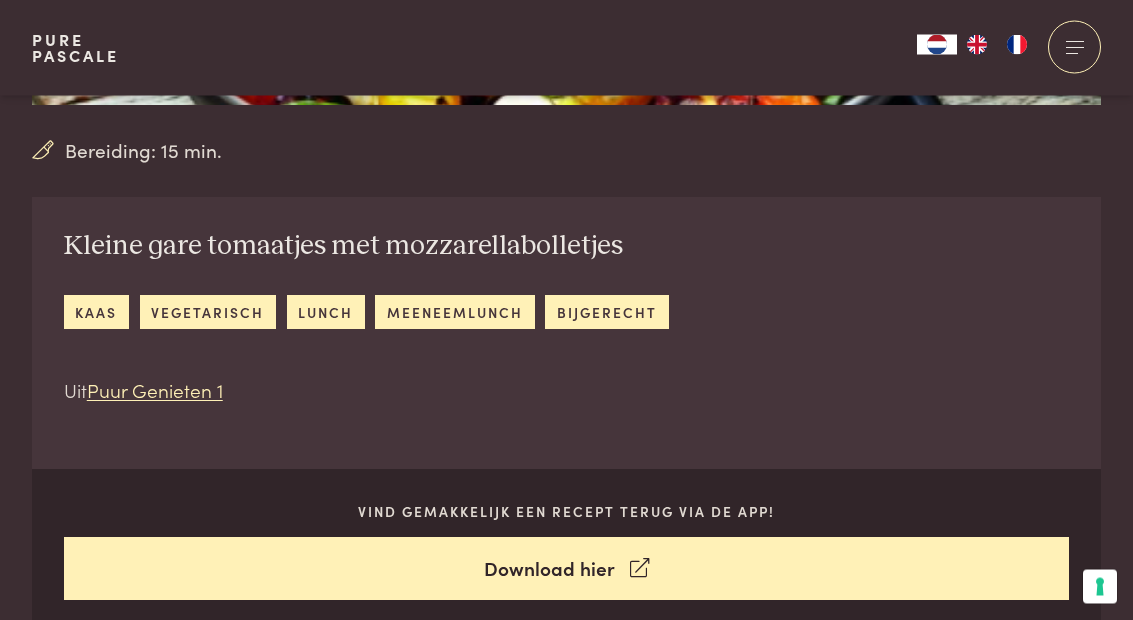 scroll, scrollTop: 645, scrollLeft: 0, axis: vertical 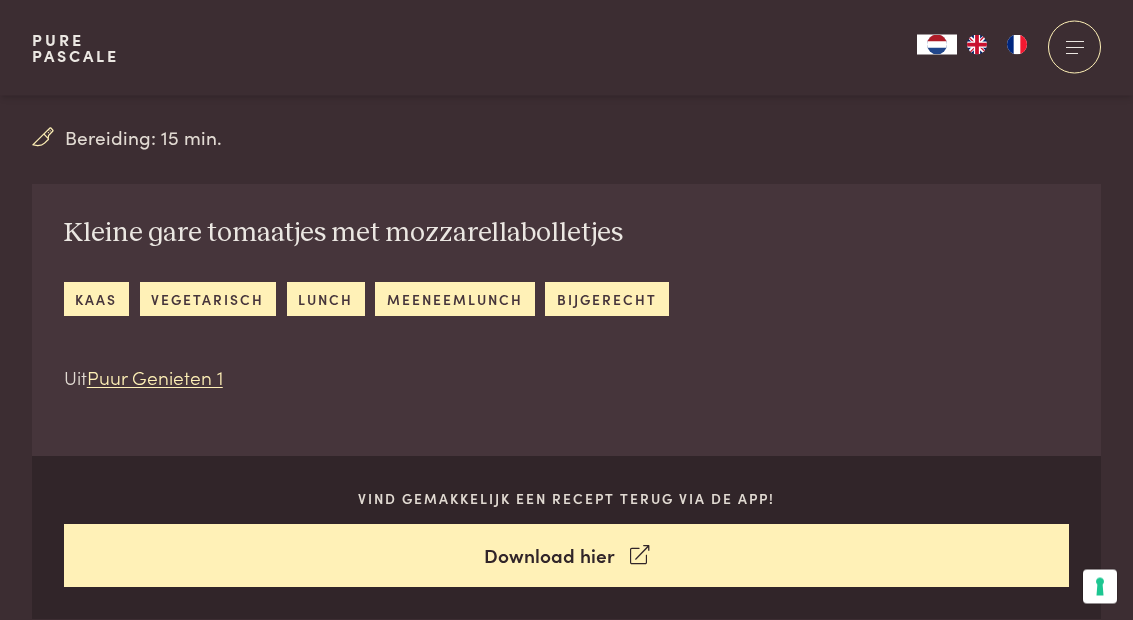 click on "Vind gemakkelijk een recept terug via de app!" at bounding box center (567, 499) 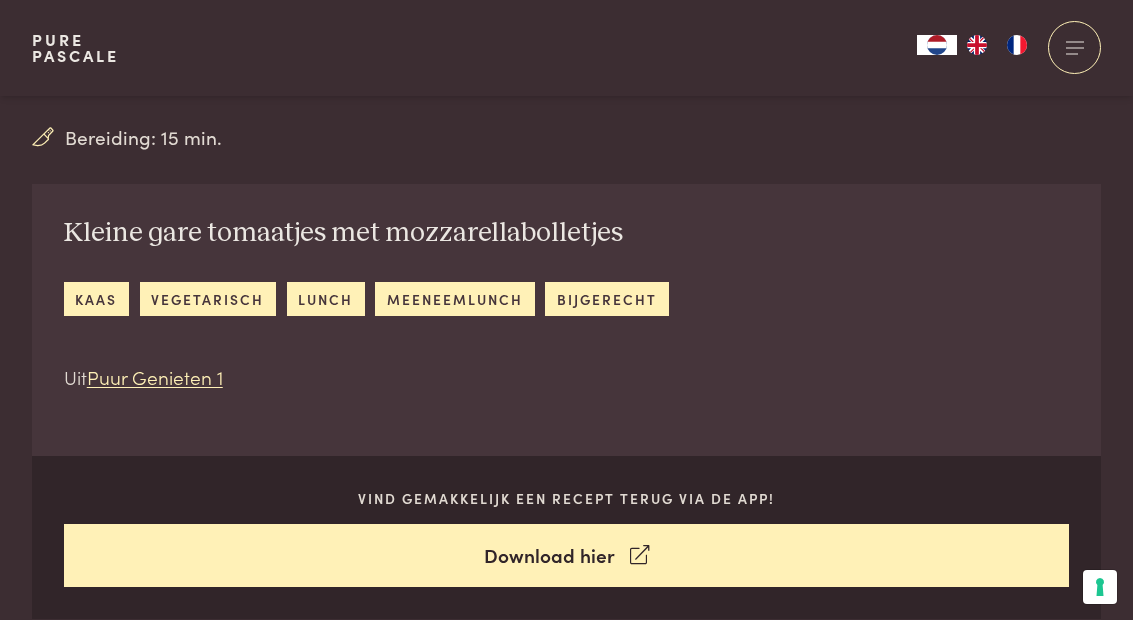 click on "Vind gemakkelijk een recept terug via de app!" at bounding box center [567, 498] 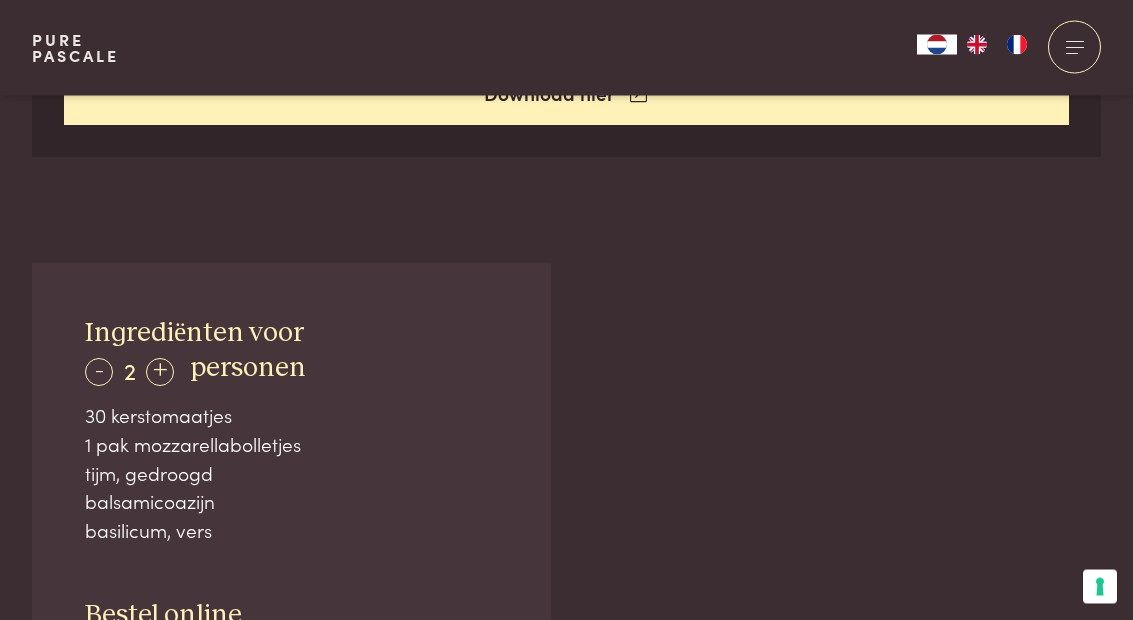 scroll, scrollTop: 1108, scrollLeft: 0, axis: vertical 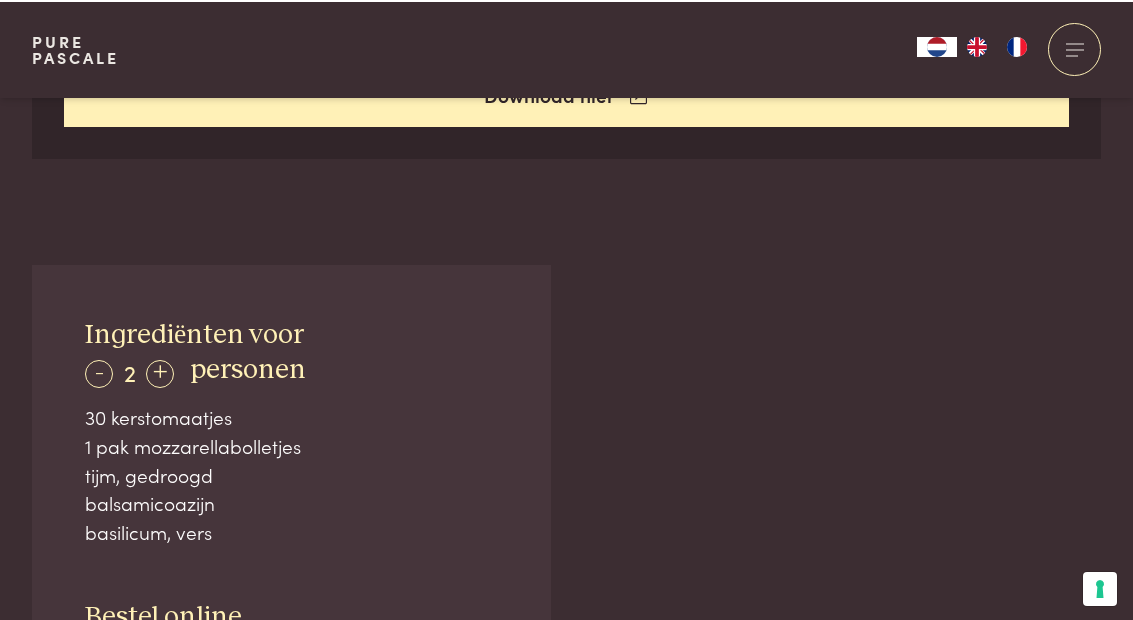 click on "tijm, gedroogd" at bounding box center [291, 473] 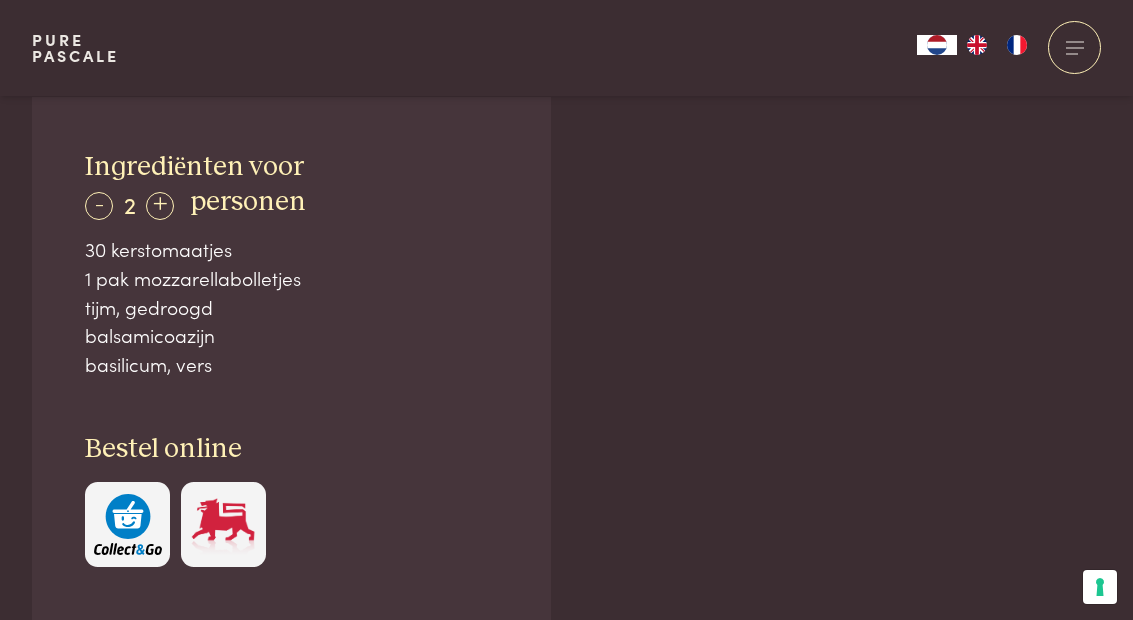 scroll, scrollTop: 1354, scrollLeft: 0, axis: vertical 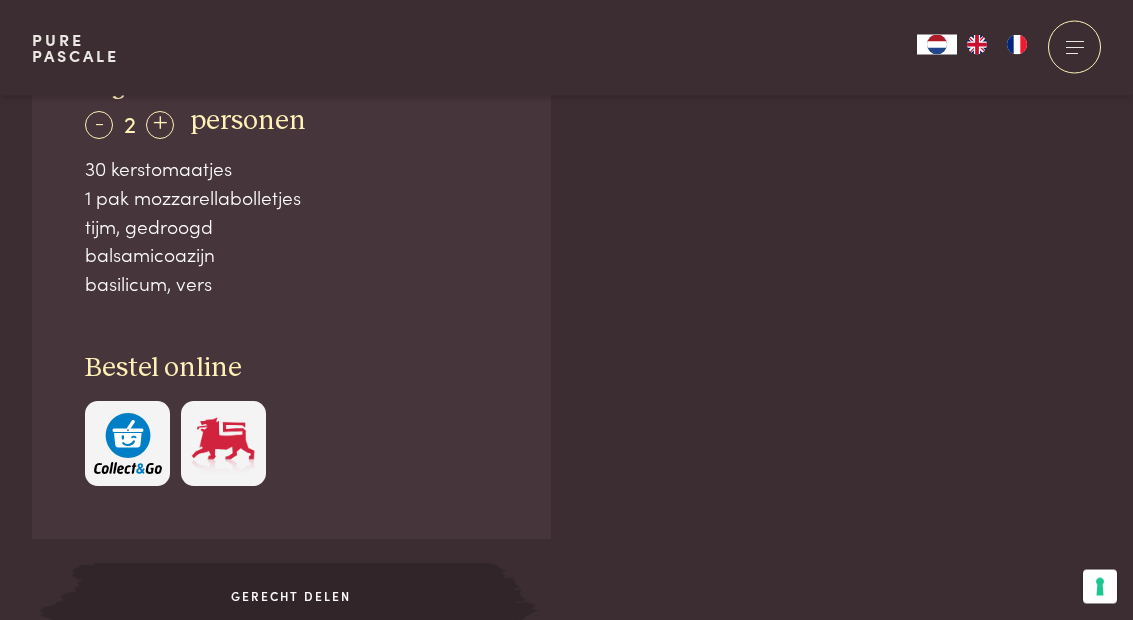 click on "Gerecht delen" at bounding box center (291, 597) 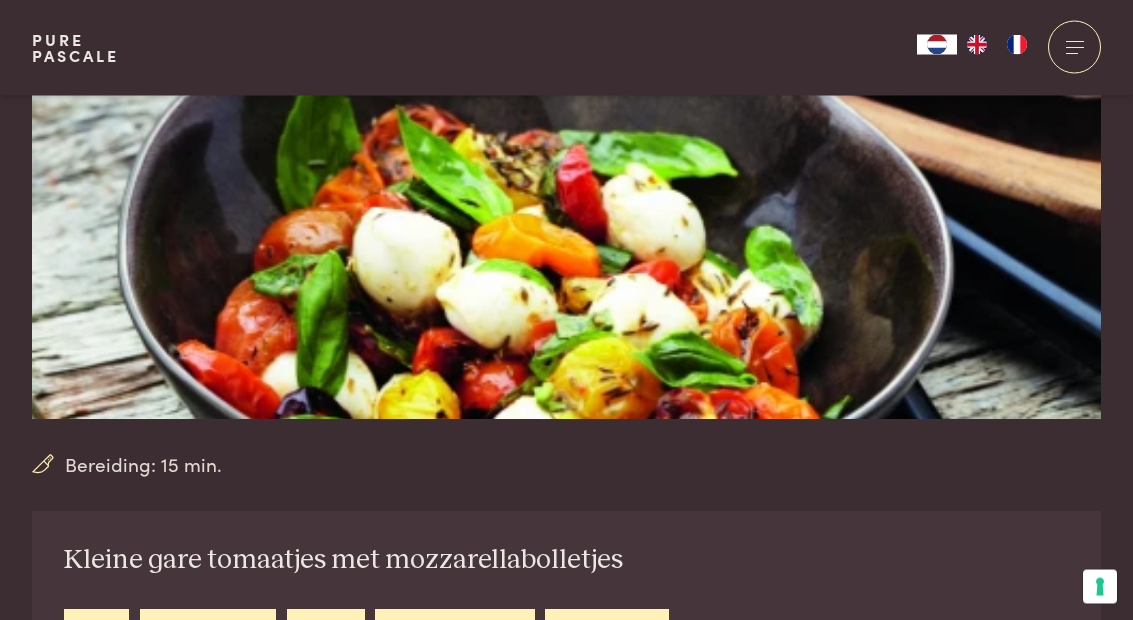 click on "Bereiding: 15 min." at bounding box center [143, 465] 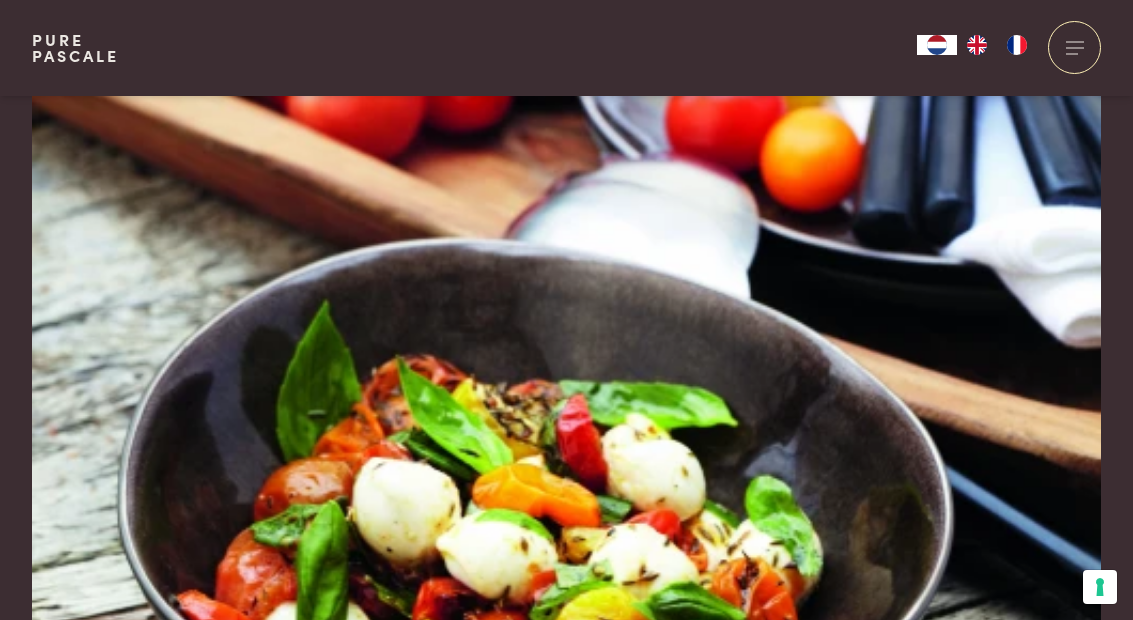 scroll, scrollTop: 0, scrollLeft: 0, axis: both 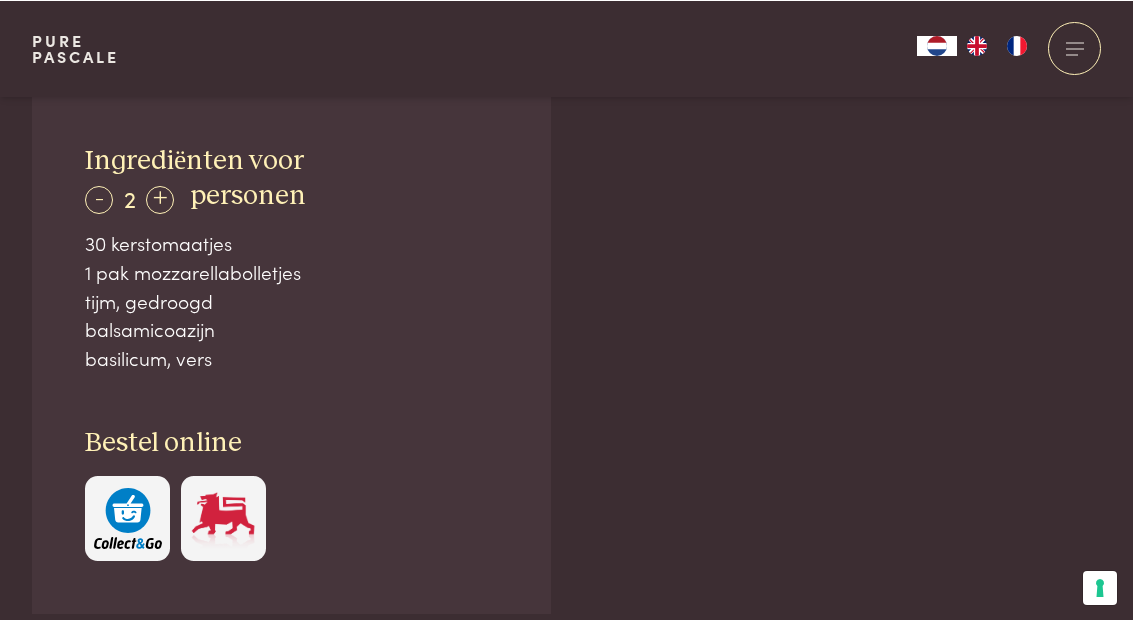 click on "tijm, gedroogd" at bounding box center [291, 300] 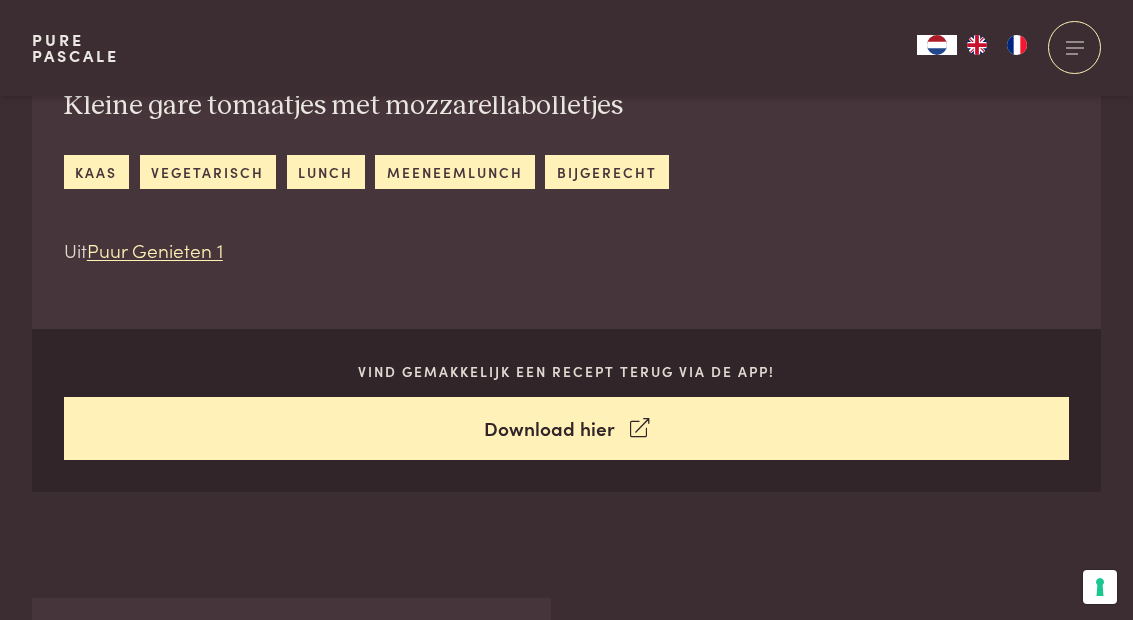 scroll, scrollTop: 772, scrollLeft: 0, axis: vertical 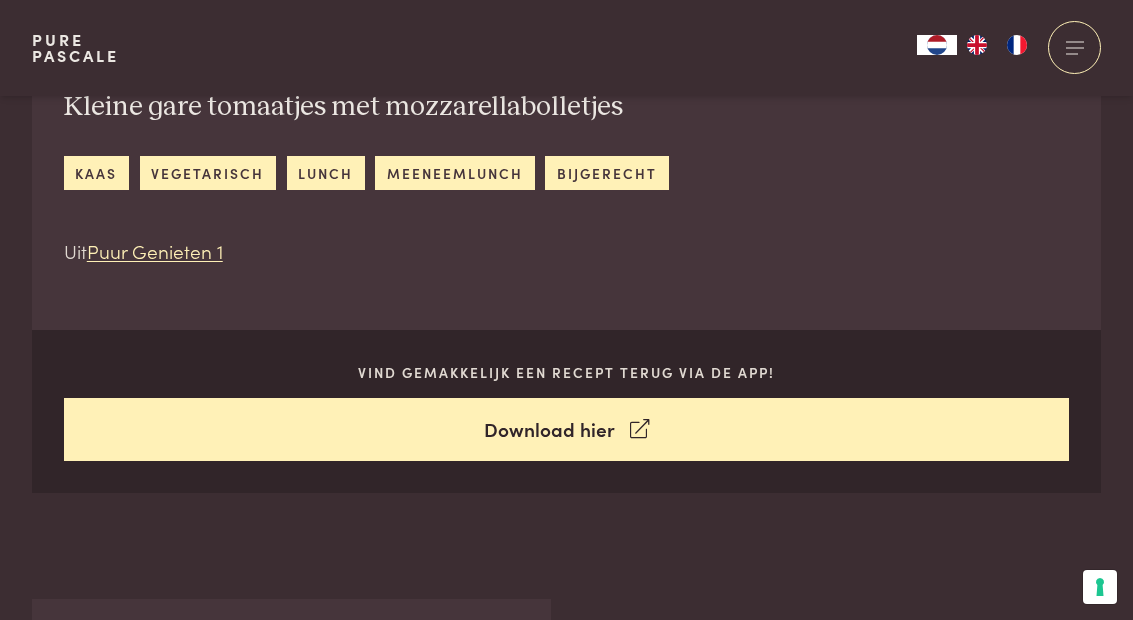 click on "Vind gemakkelijk een recept terug via de app!" at bounding box center [567, 372] 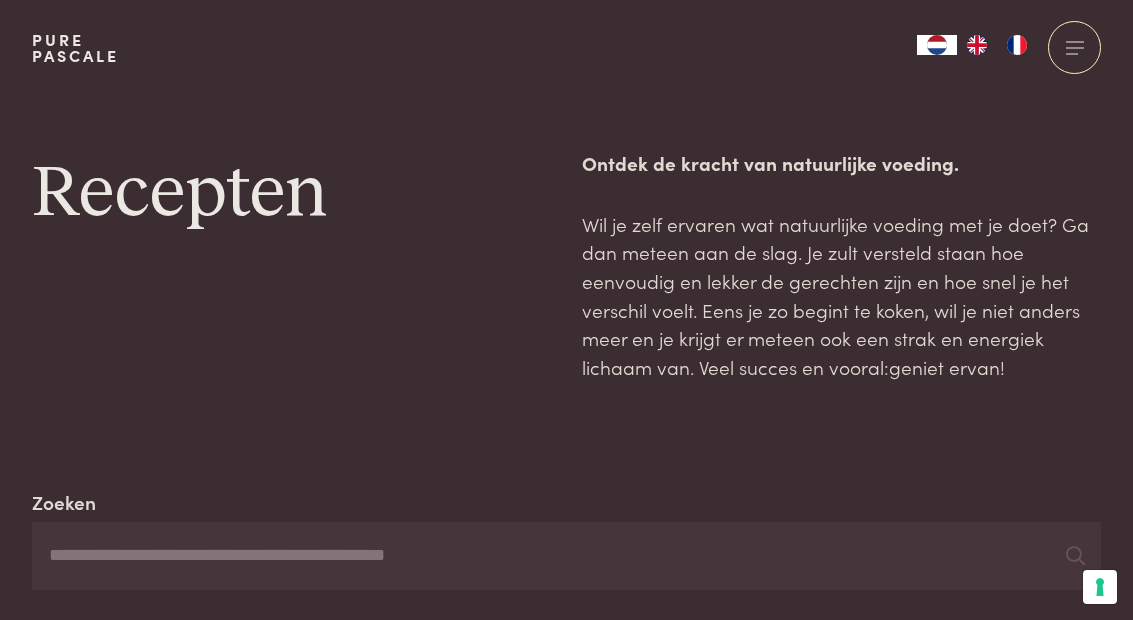 scroll, scrollTop: 0, scrollLeft: 0, axis: both 